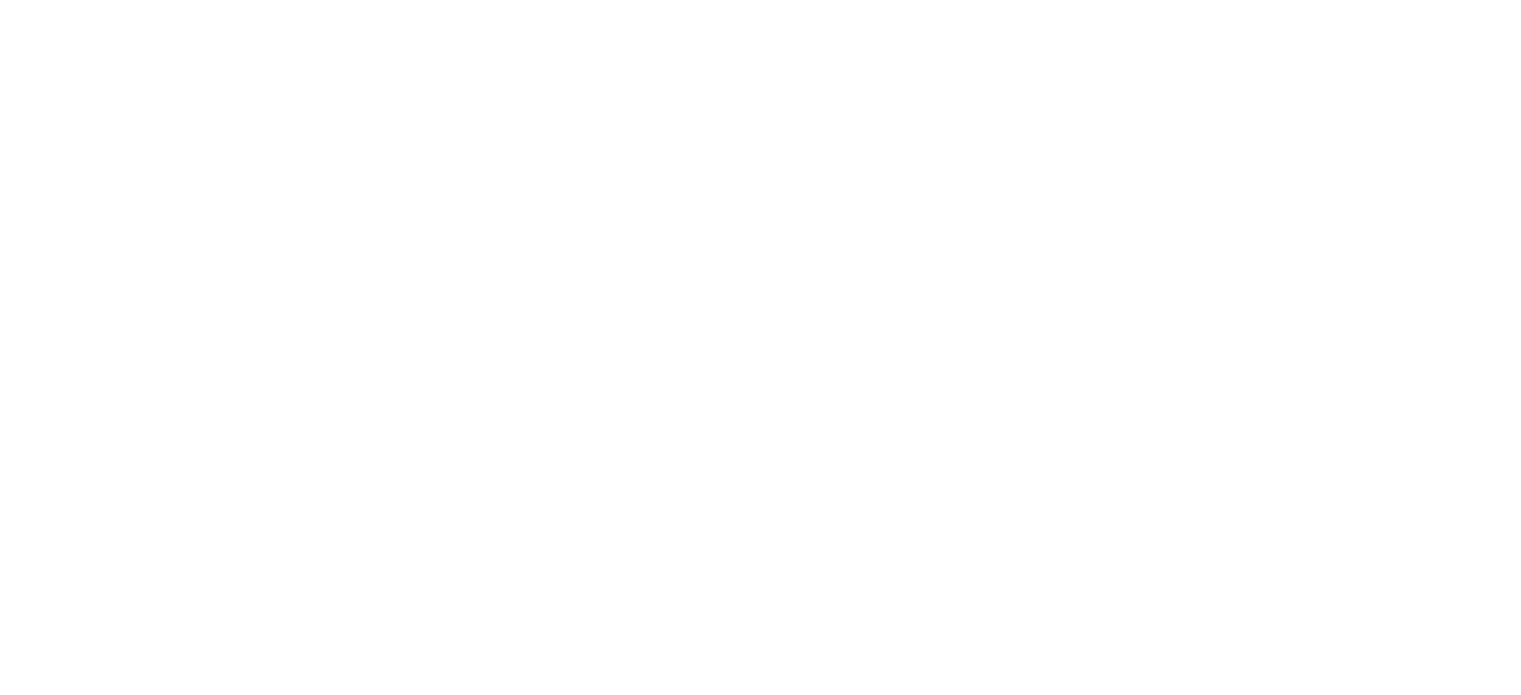 scroll, scrollTop: 1504, scrollLeft: 0, axis: vertical 